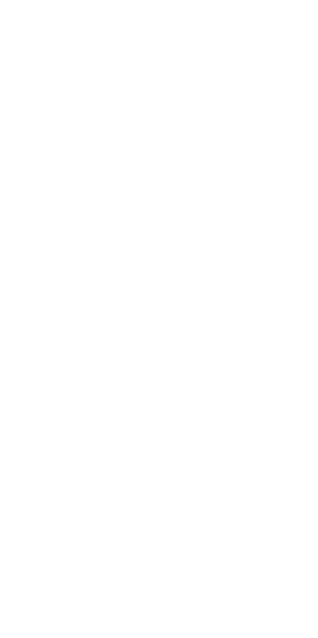 scroll, scrollTop: 0, scrollLeft: 0, axis: both 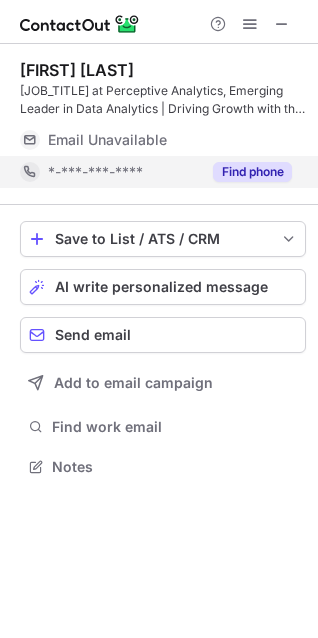click on "Find phone" at bounding box center [252, 172] 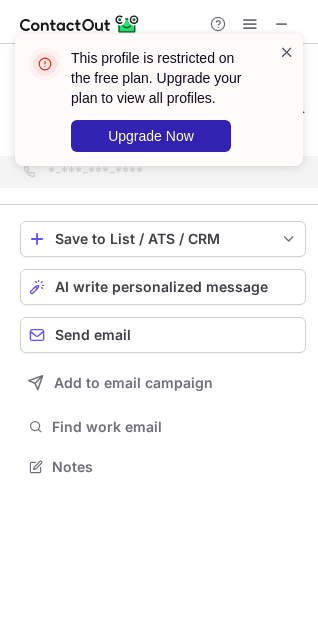 click at bounding box center [287, 52] 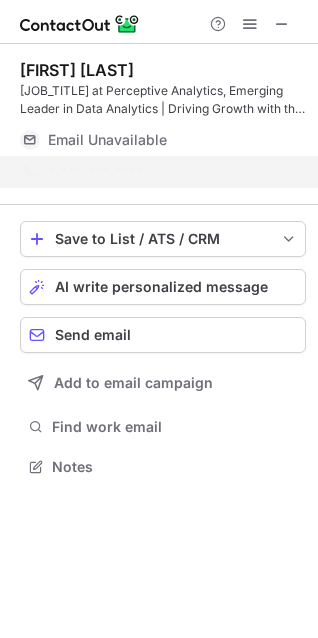 click on "This profile is restricted on the free plan. Upgrade your plan to view all profiles. Upgrade Now" at bounding box center [159, 108] 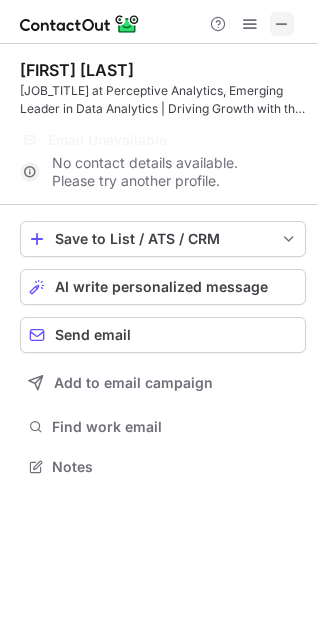 click at bounding box center [282, 24] 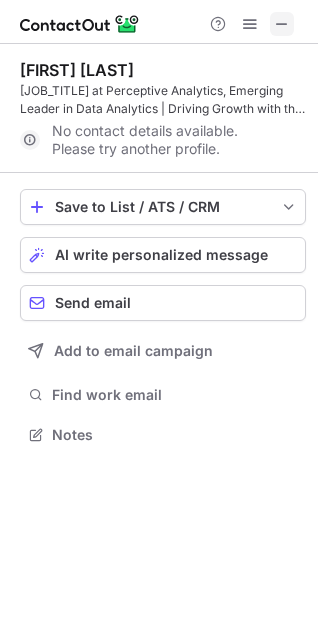 scroll, scrollTop: 421, scrollLeft: 318, axis: both 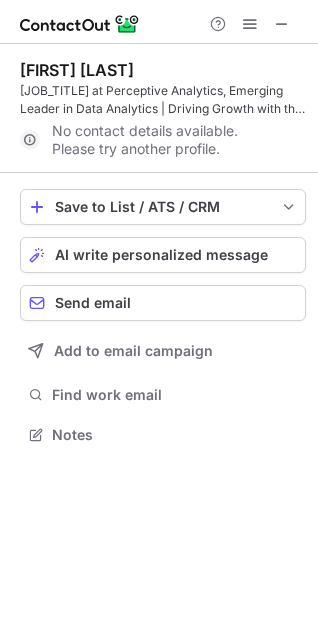 click at bounding box center [159, 22] 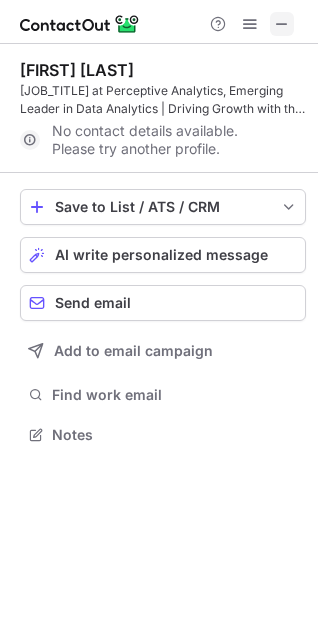 click at bounding box center (282, 24) 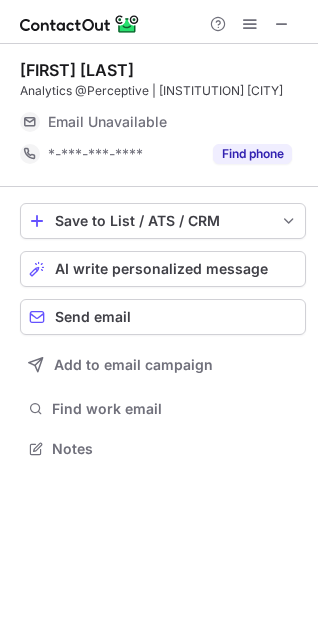 scroll, scrollTop: 10, scrollLeft: 10, axis: both 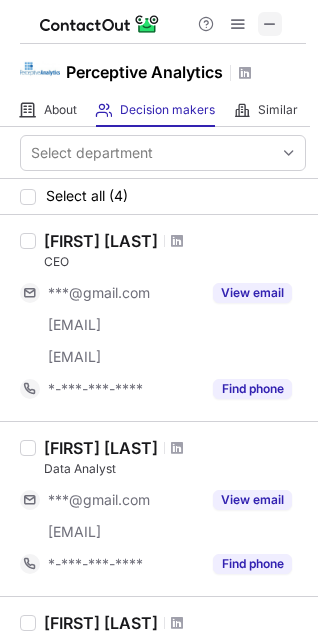 click at bounding box center [270, 24] 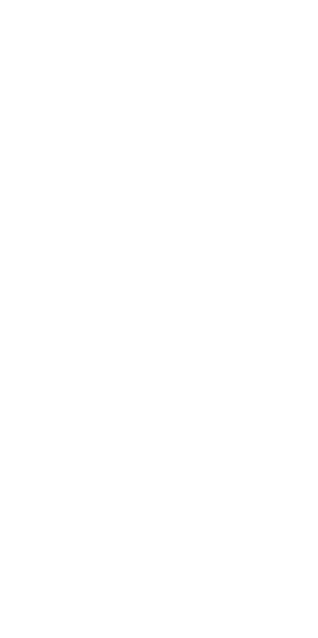 scroll, scrollTop: 0, scrollLeft: 0, axis: both 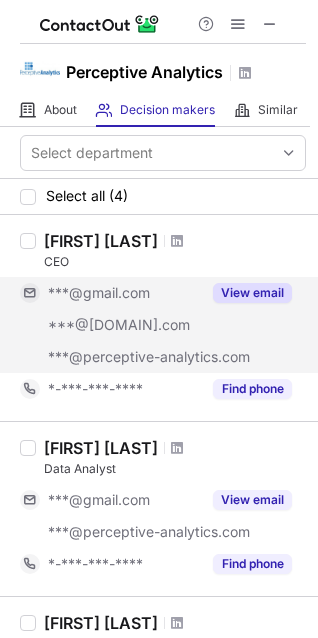 click on "View email" at bounding box center [252, 293] 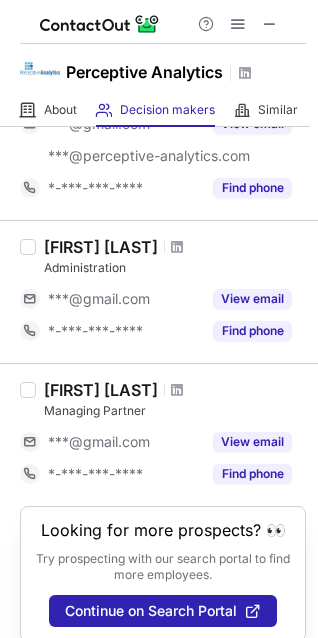 scroll, scrollTop: 396, scrollLeft: 0, axis: vertical 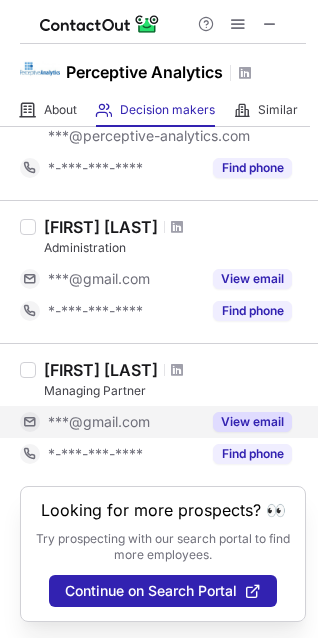 click on "View email" at bounding box center [252, 422] 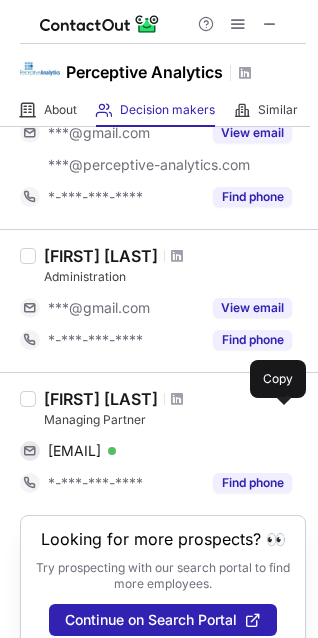 scroll, scrollTop: 356, scrollLeft: 0, axis: vertical 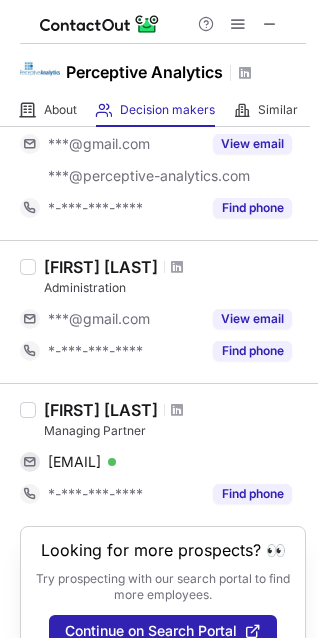 click on "Kingsley Anyanwu" at bounding box center [101, 410] 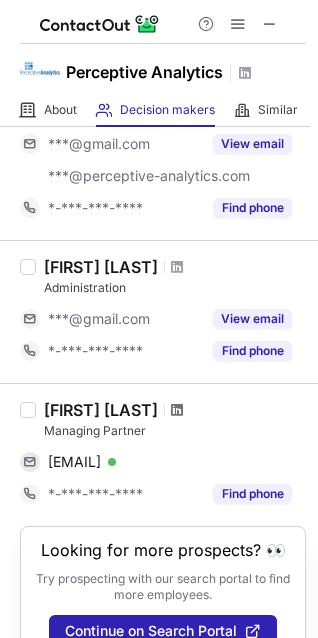 click at bounding box center [177, 410] 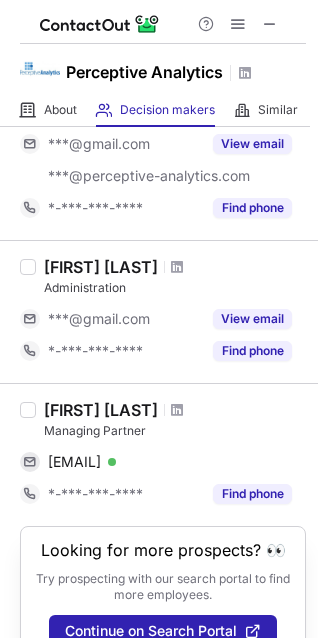 scroll, scrollTop: 0, scrollLeft: 0, axis: both 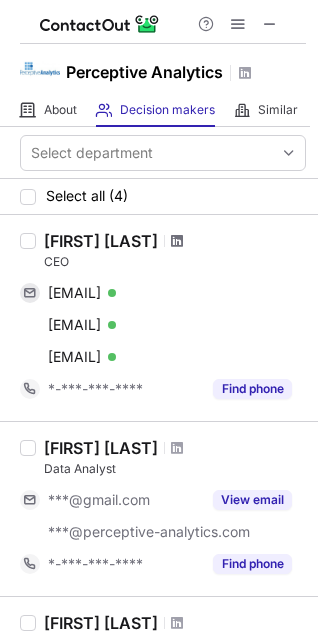 click at bounding box center (177, 241) 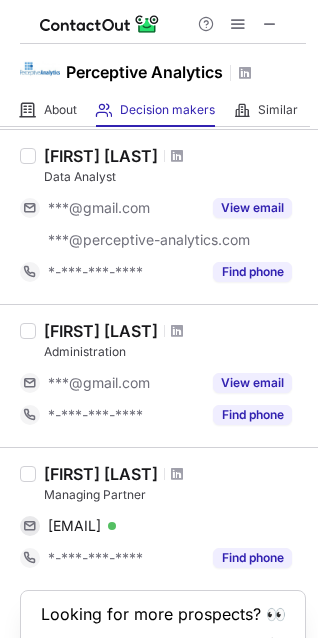scroll, scrollTop: 317, scrollLeft: 0, axis: vertical 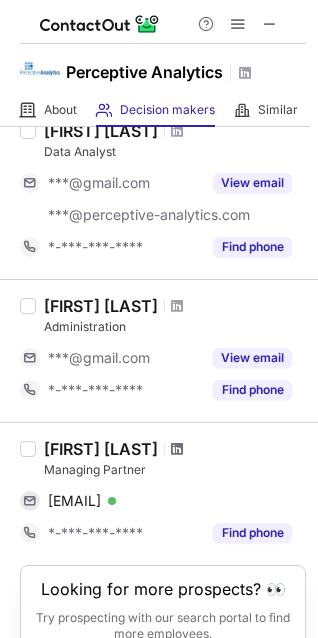 click at bounding box center [177, 449] 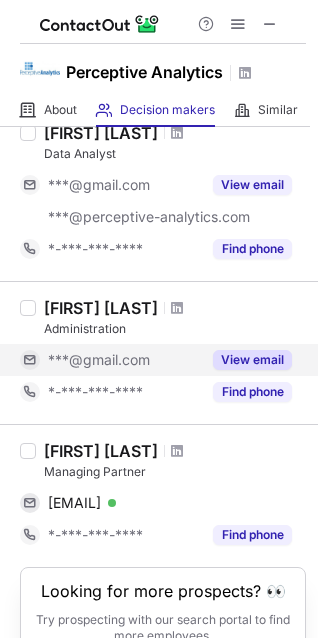 scroll, scrollTop: 297, scrollLeft: 0, axis: vertical 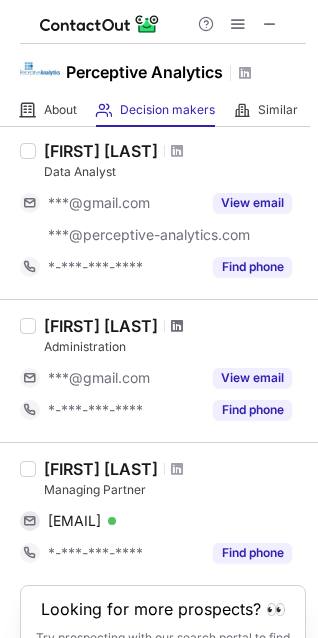 click at bounding box center [177, 326] 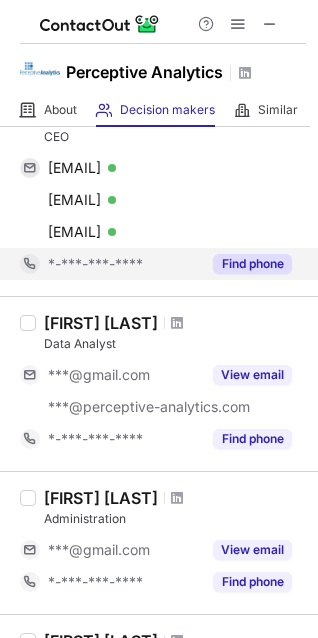 scroll, scrollTop: 74, scrollLeft: 0, axis: vertical 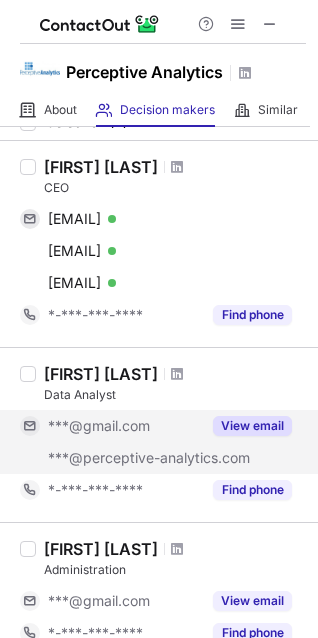 click on "View email" at bounding box center (252, 426) 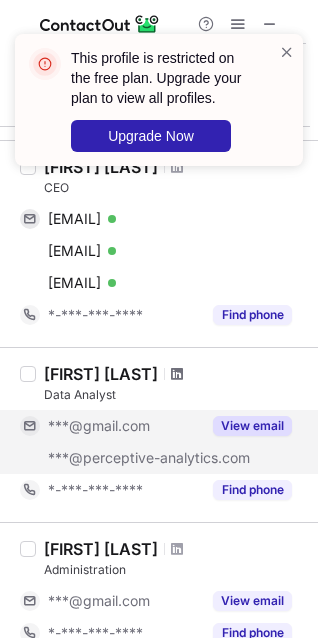 click at bounding box center [177, 374] 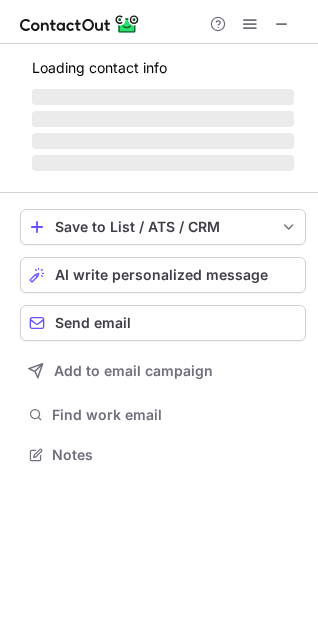 scroll, scrollTop: 10, scrollLeft: 10, axis: both 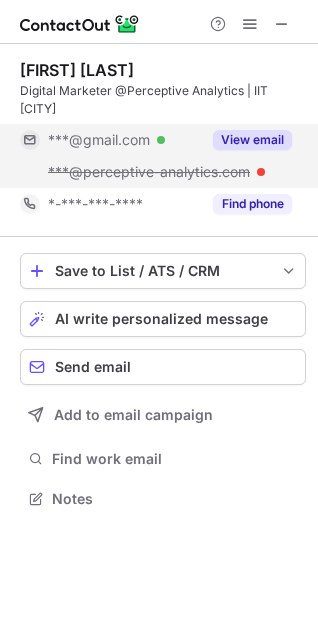 click on "View email" at bounding box center [252, 140] 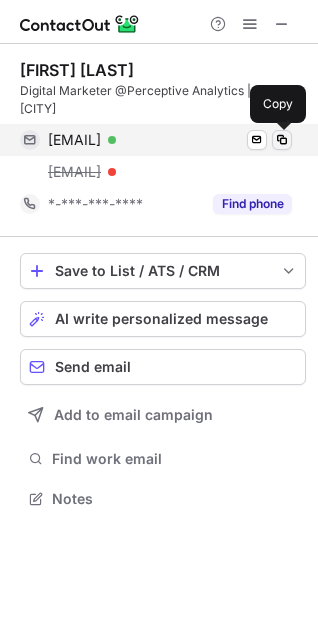 click at bounding box center (282, 140) 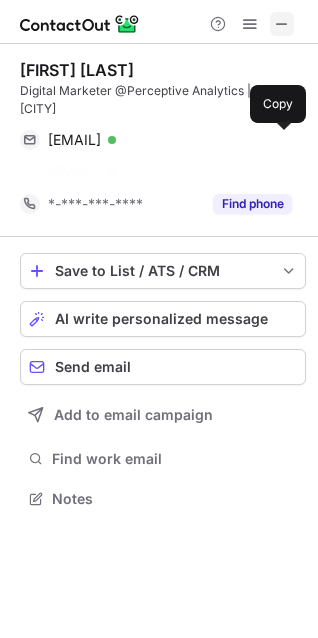 scroll, scrollTop: 453, scrollLeft: 318, axis: both 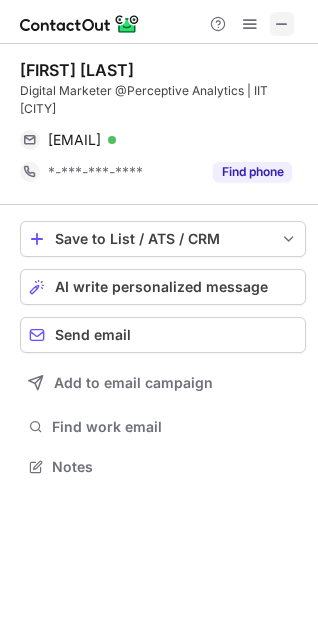 click at bounding box center (282, 24) 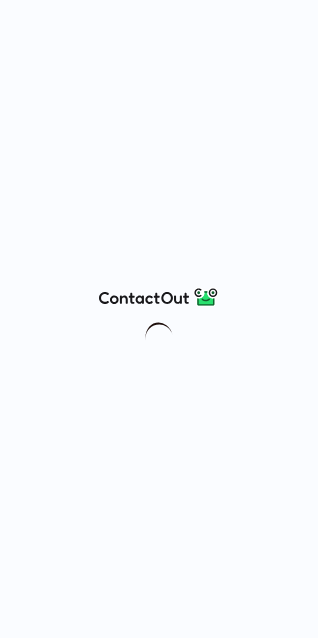 scroll, scrollTop: 0, scrollLeft: 0, axis: both 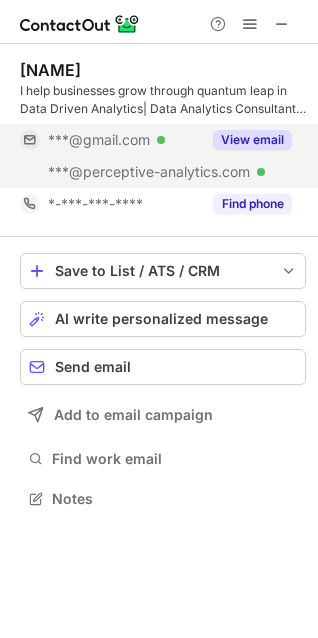 click on "View email" at bounding box center (252, 140) 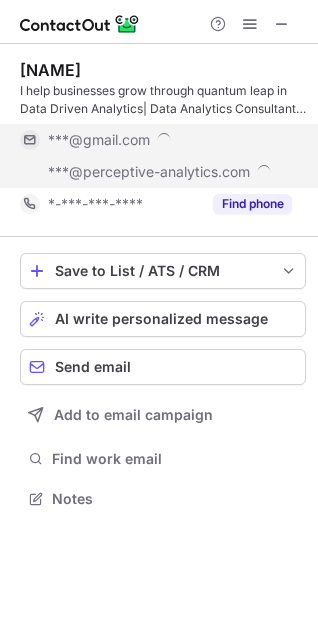scroll, scrollTop: 10, scrollLeft: 10, axis: both 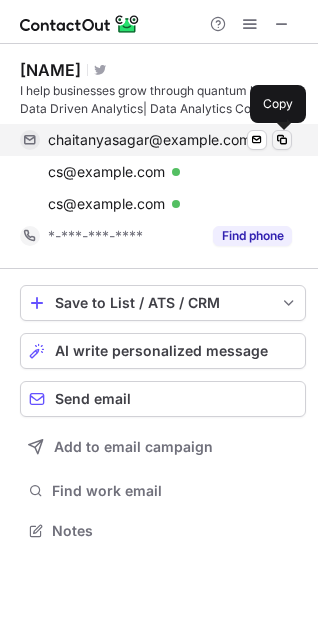click at bounding box center (282, 140) 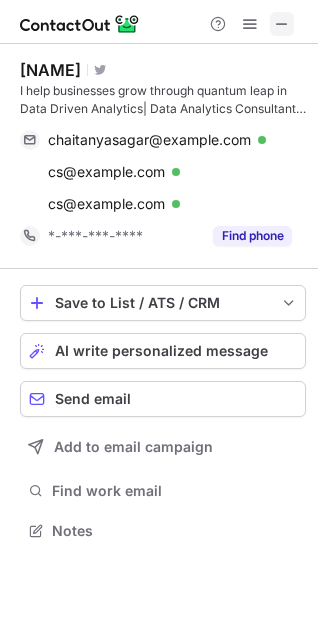 click at bounding box center [282, 24] 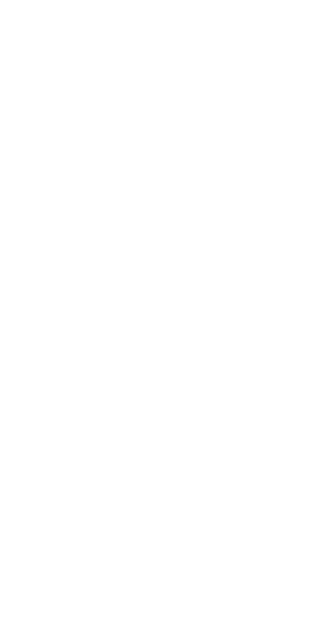 scroll, scrollTop: 0, scrollLeft: 0, axis: both 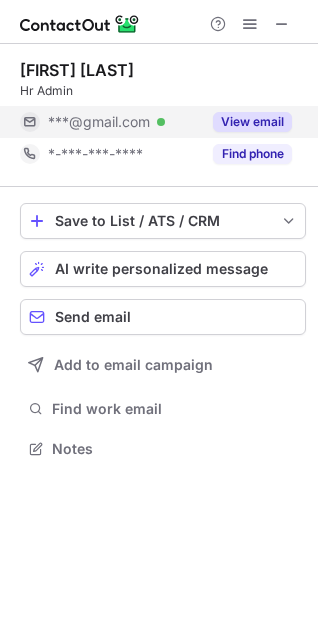 click on "View email" at bounding box center [252, 122] 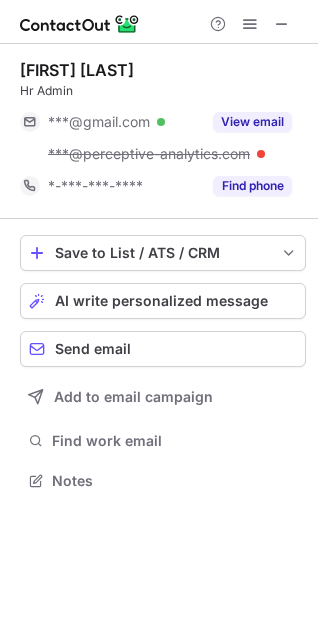 scroll, scrollTop: 10, scrollLeft: 10, axis: both 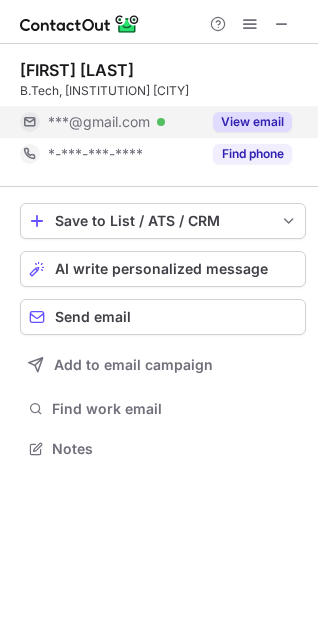 click on "View email" at bounding box center [252, 122] 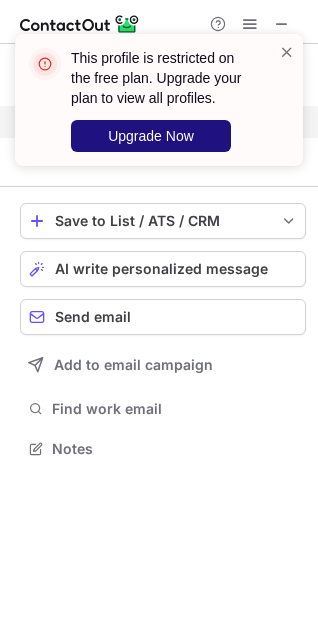 click on "Upgrade Now" at bounding box center (151, 136) 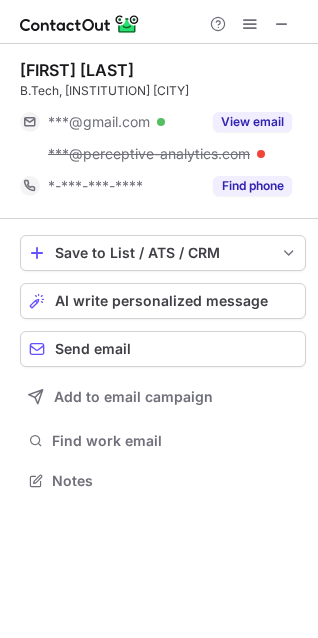 scroll, scrollTop: 10, scrollLeft: 10, axis: both 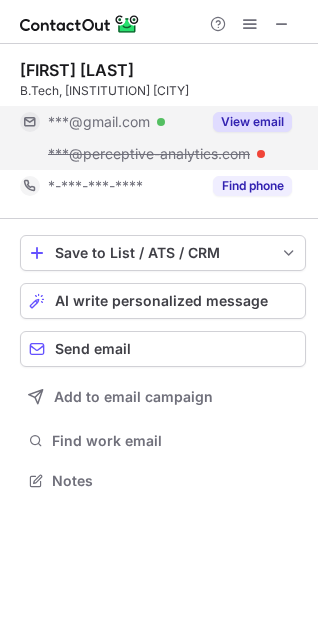 click on "View email" at bounding box center [252, 122] 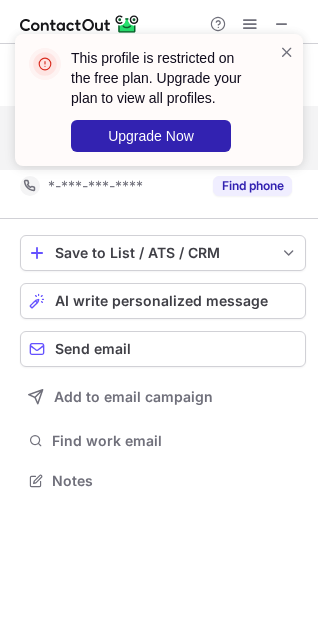 click on "This profile is restricted on the free plan. Upgrade your plan to view all profiles. Upgrade Now" at bounding box center (159, 100) 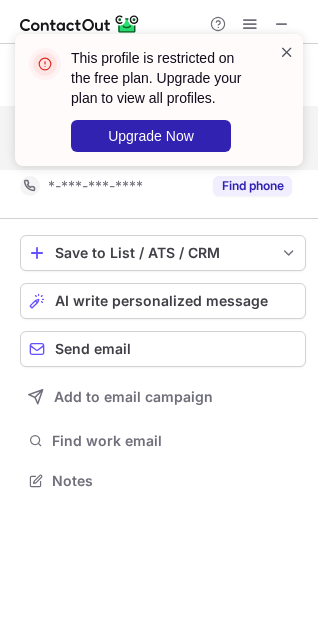 click at bounding box center [287, 52] 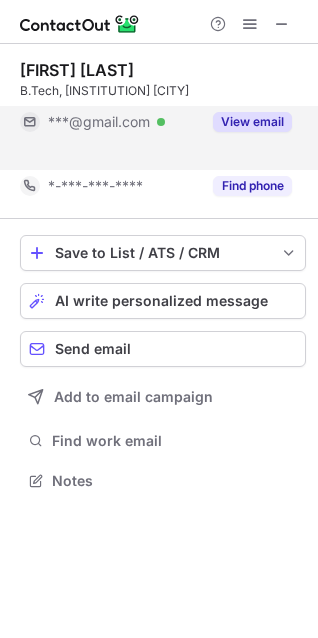 scroll, scrollTop: 435, scrollLeft: 318, axis: both 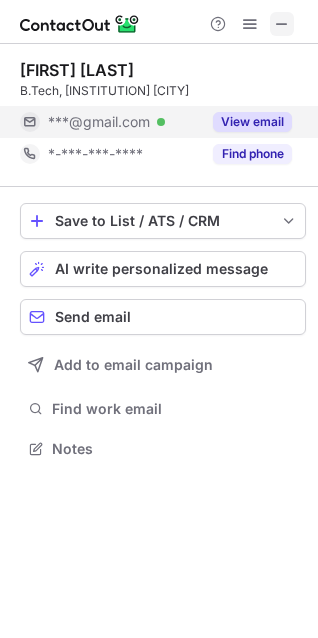 click at bounding box center (282, 24) 